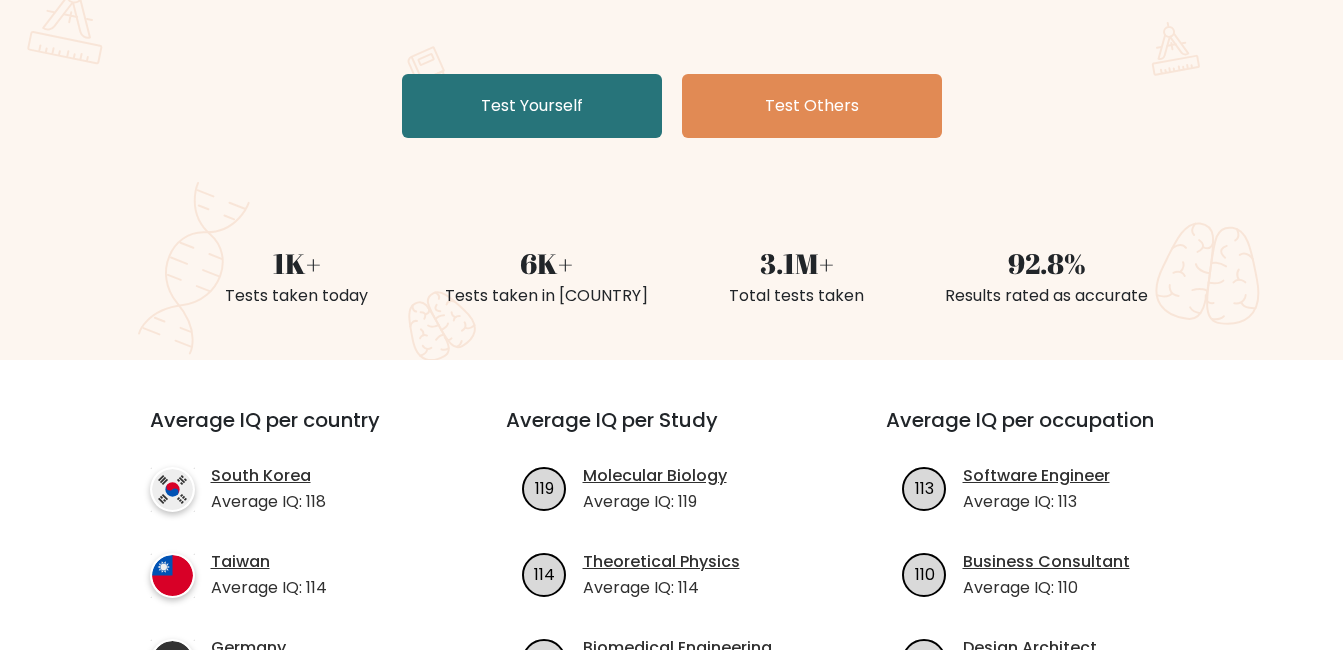 scroll, scrollTop: 337, scrollLeft: 0, axis: vertical 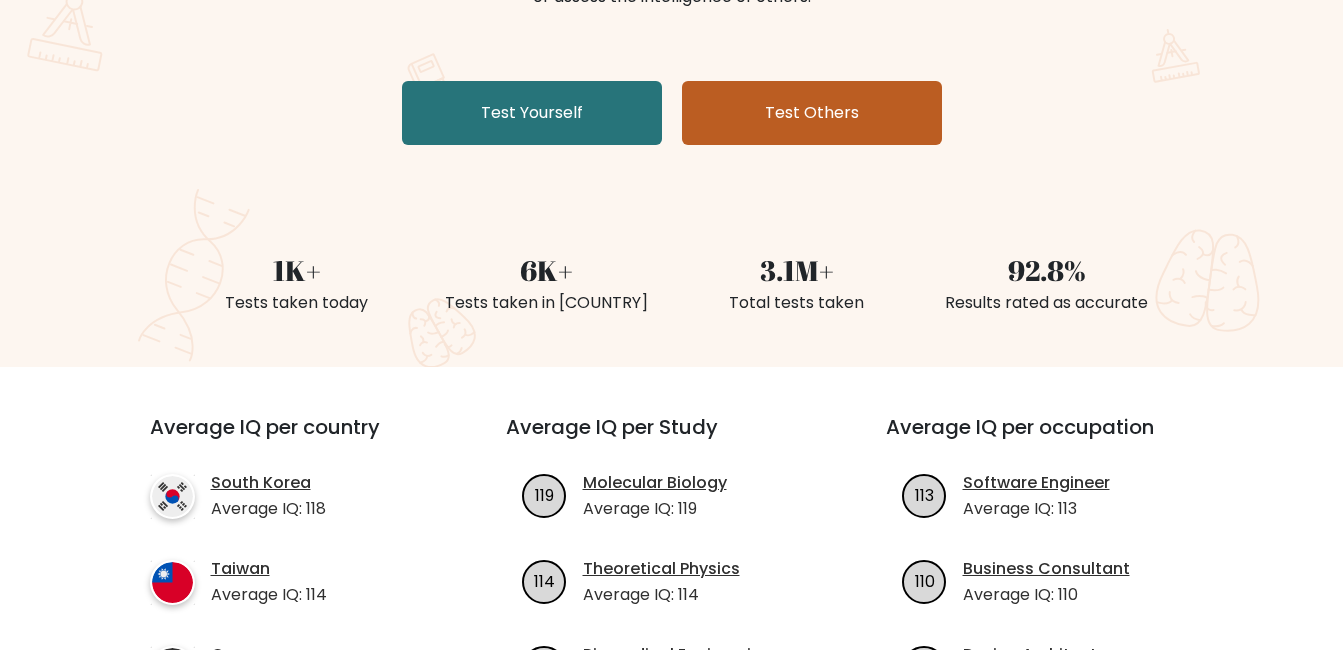 click on "Test Others" at bounding box center (812, 113) 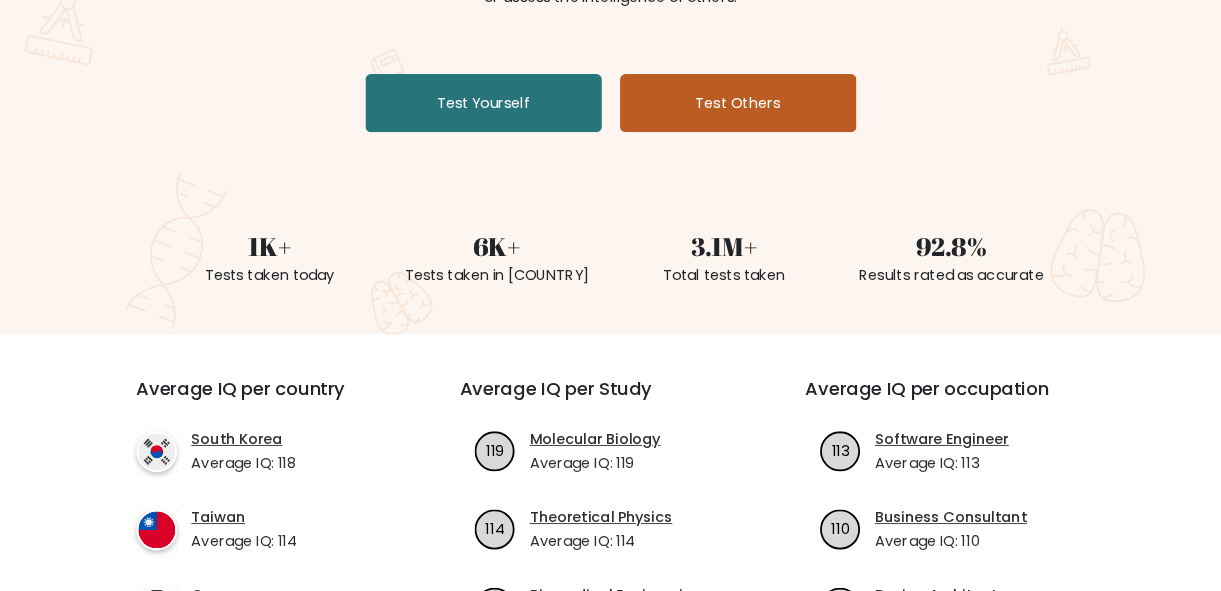 scroll, scrollTop: 337, scrollLeft: 0, axis: vertical 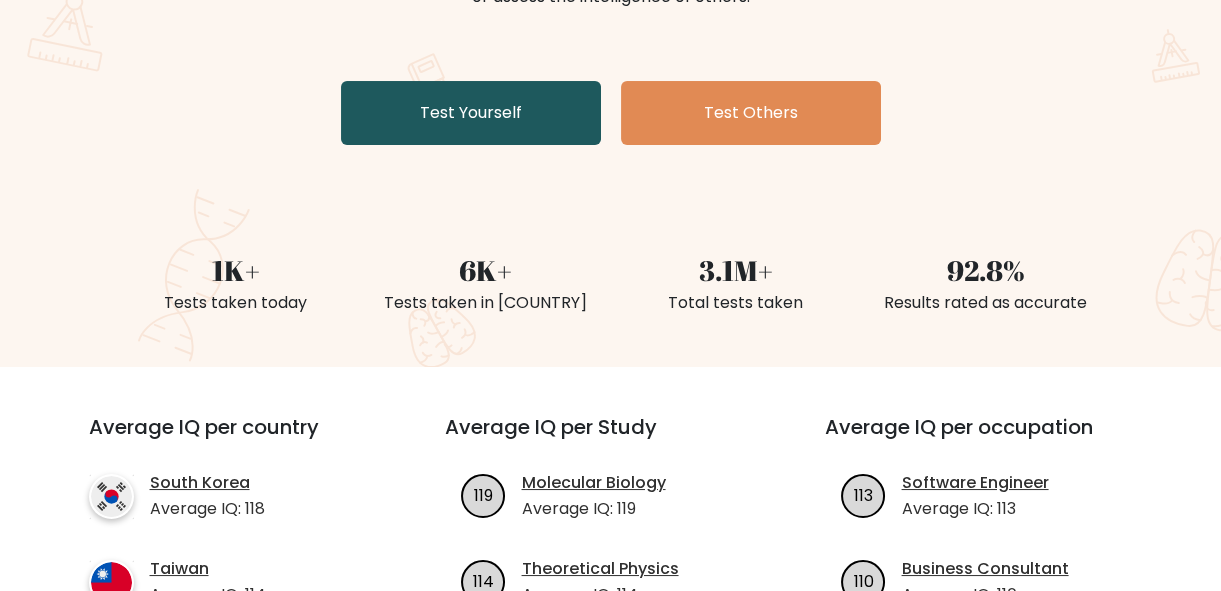 click on "Test Yourself" at bounding box center (471, 113) 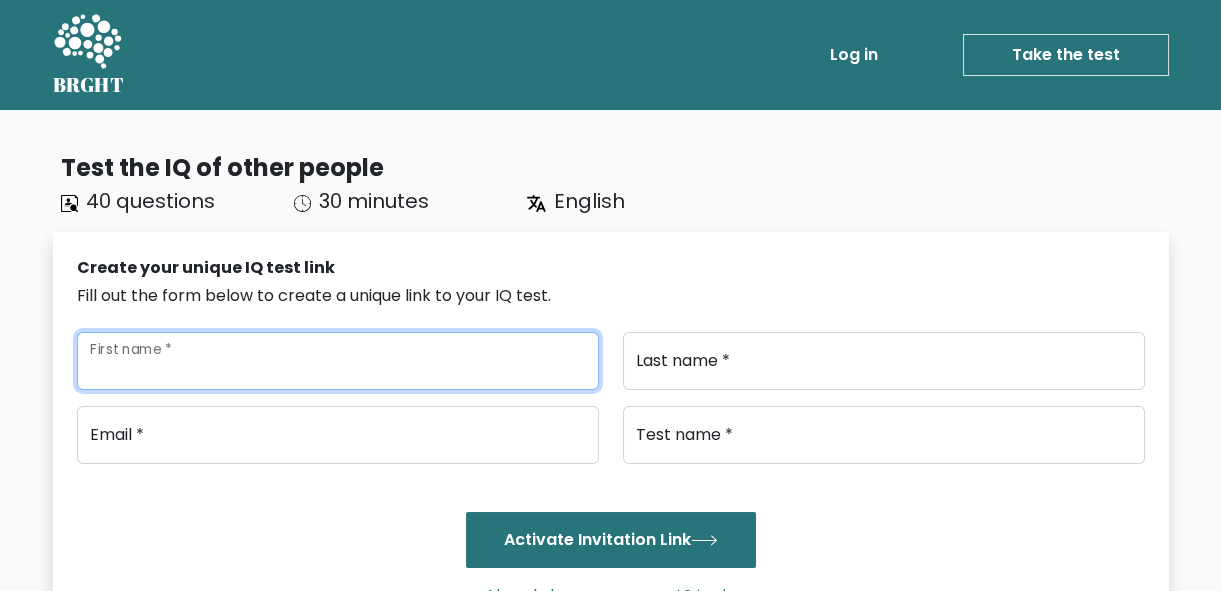 click on "First name *" at bounding box center (338, 361) 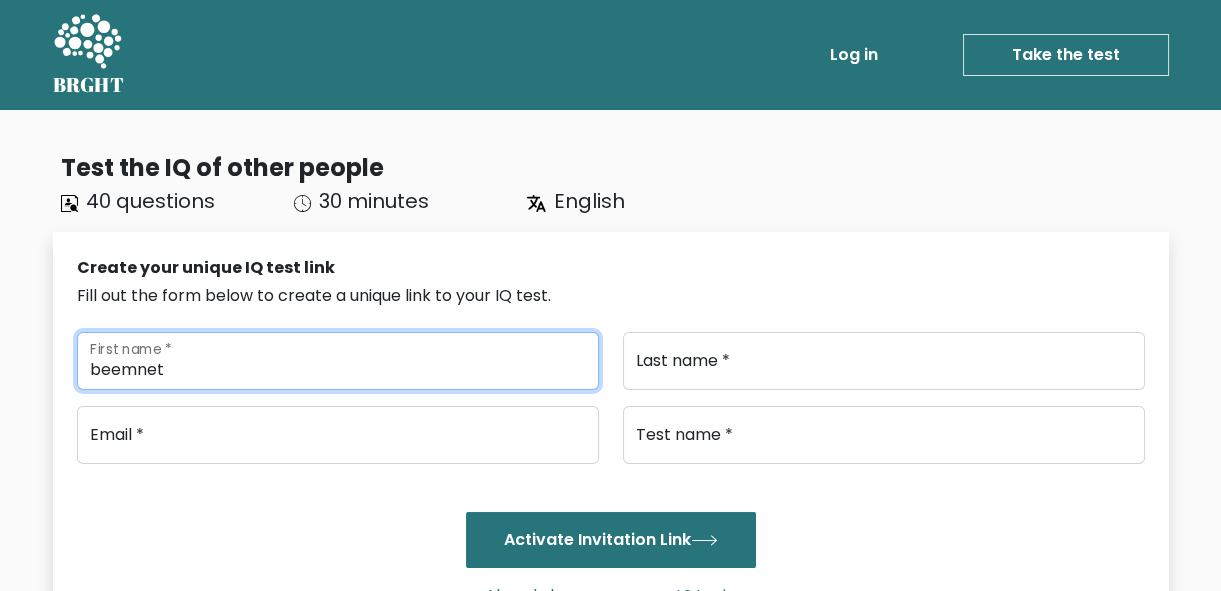 type on "beemnet" 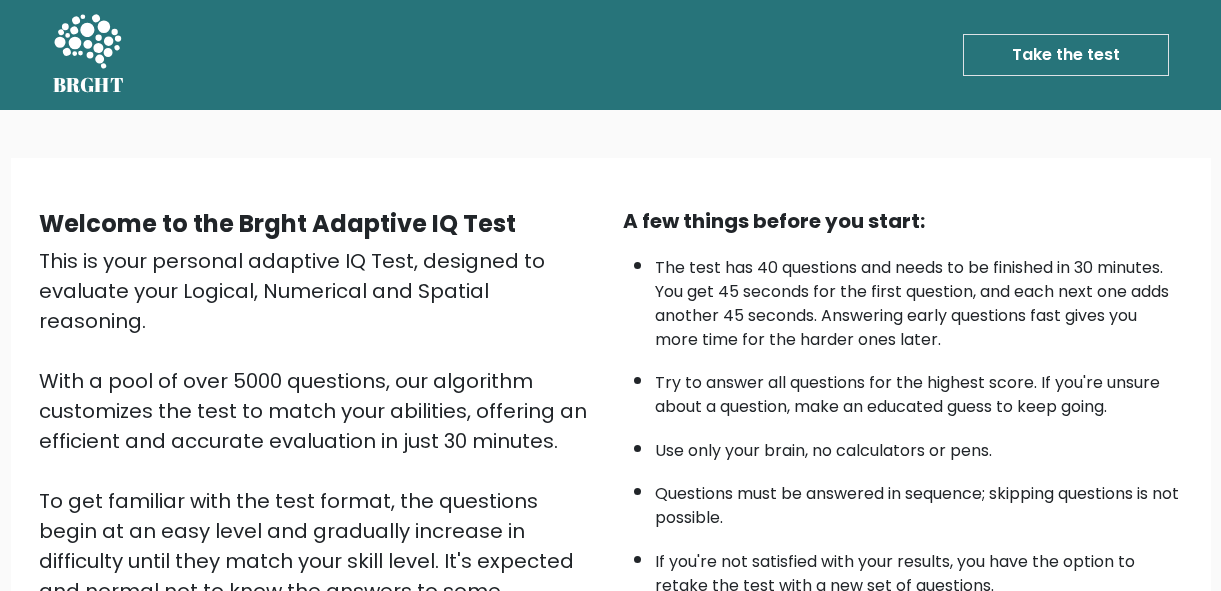 scroll, scrollTop: 0, scrollLeft: 0, axis: both 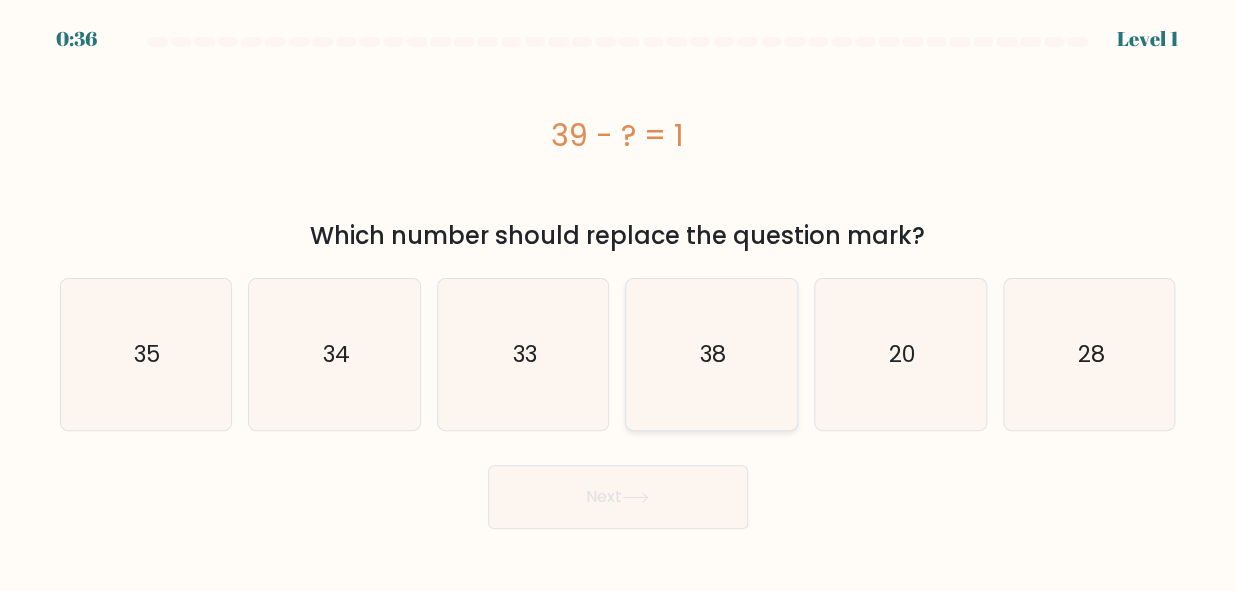 click on "38" at bounding box center [711, 354] 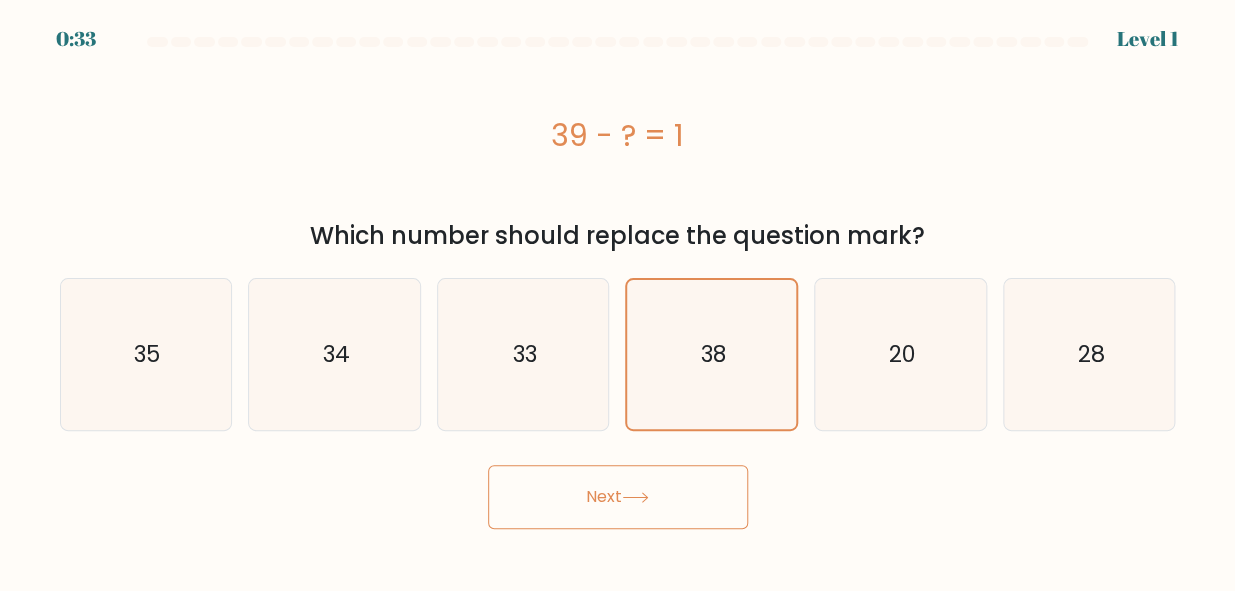 click at bounding box center [635, 497] 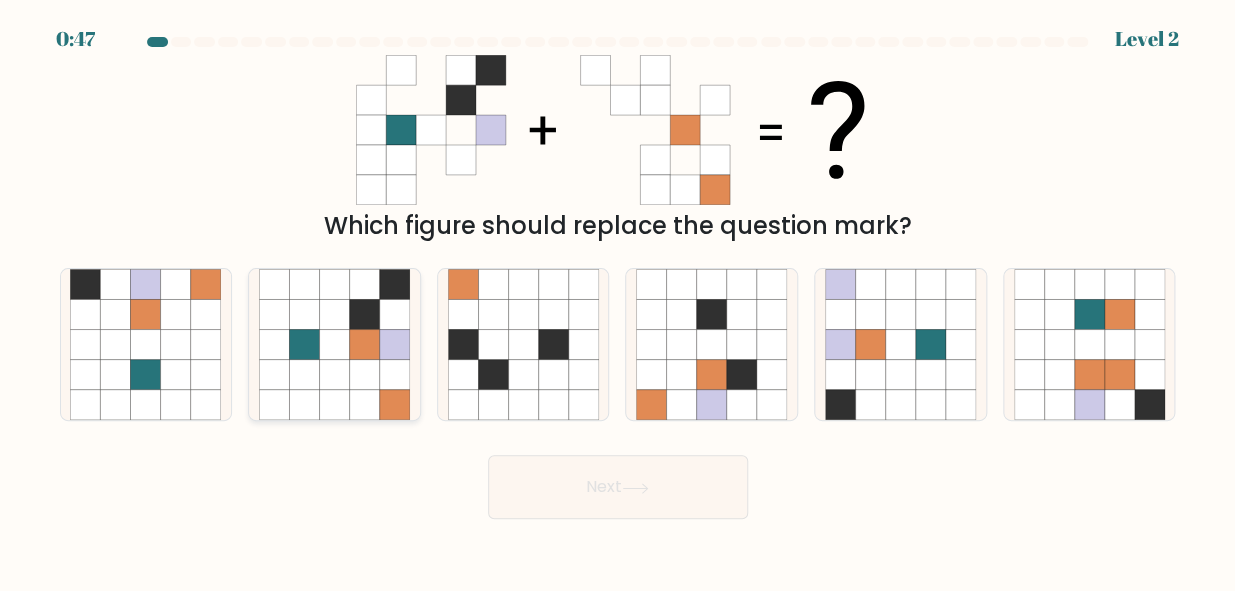 click at bounding box center (304, 315) 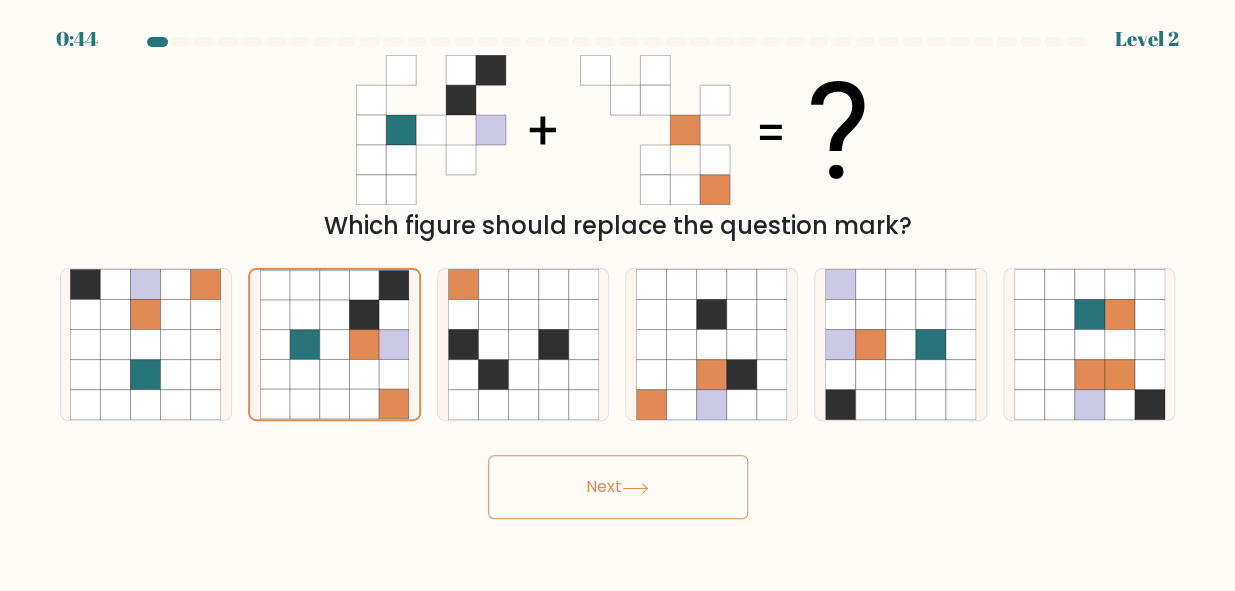click on "Next" at bounding box center (618, 487) 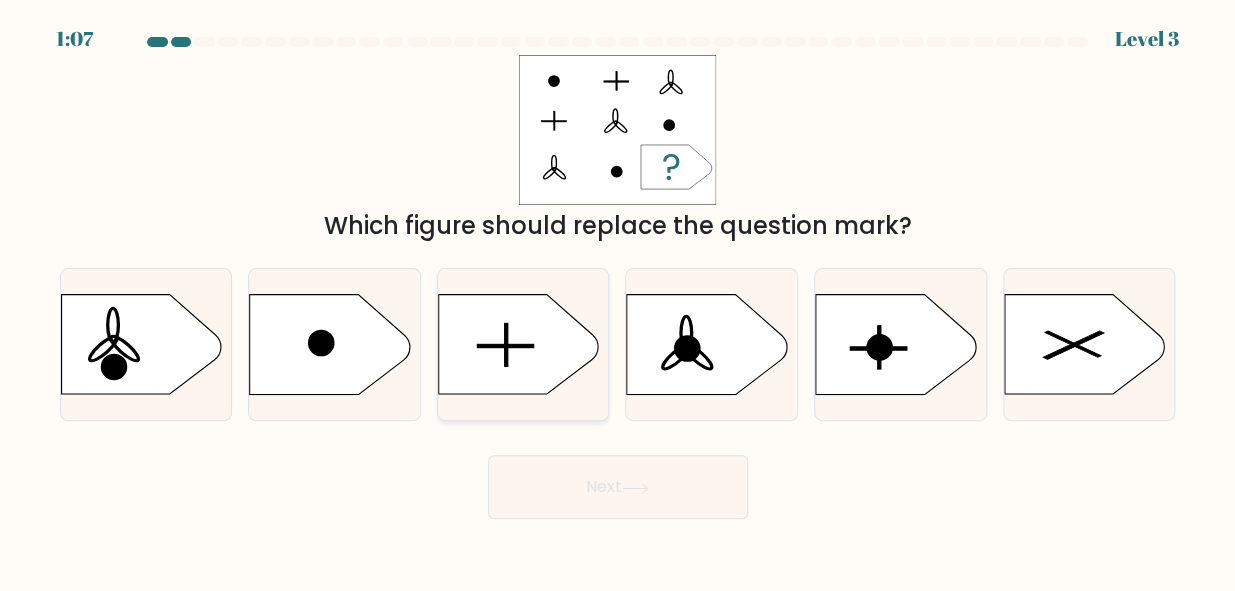 drag, startPoint x: 498, startPoint y: 324, endPoint x: 462, endPoint y: 346, distance: 42.190044 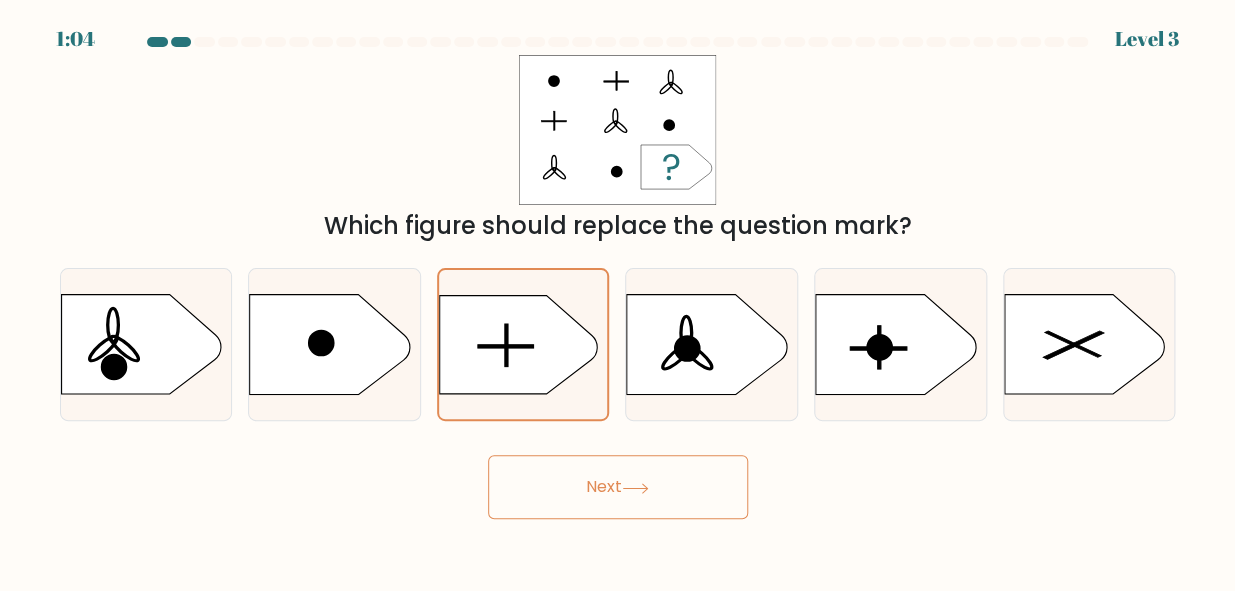 click on "Next" at bounding box center (618, 487) 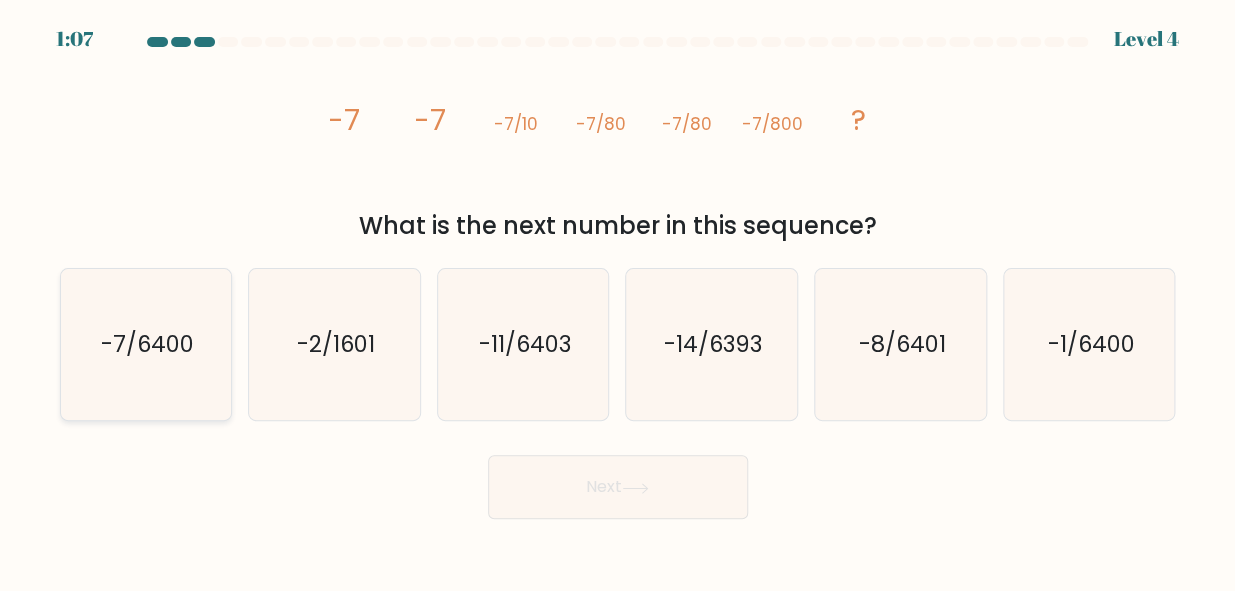 click on "-7/6400" at bounding box center [147, 345] 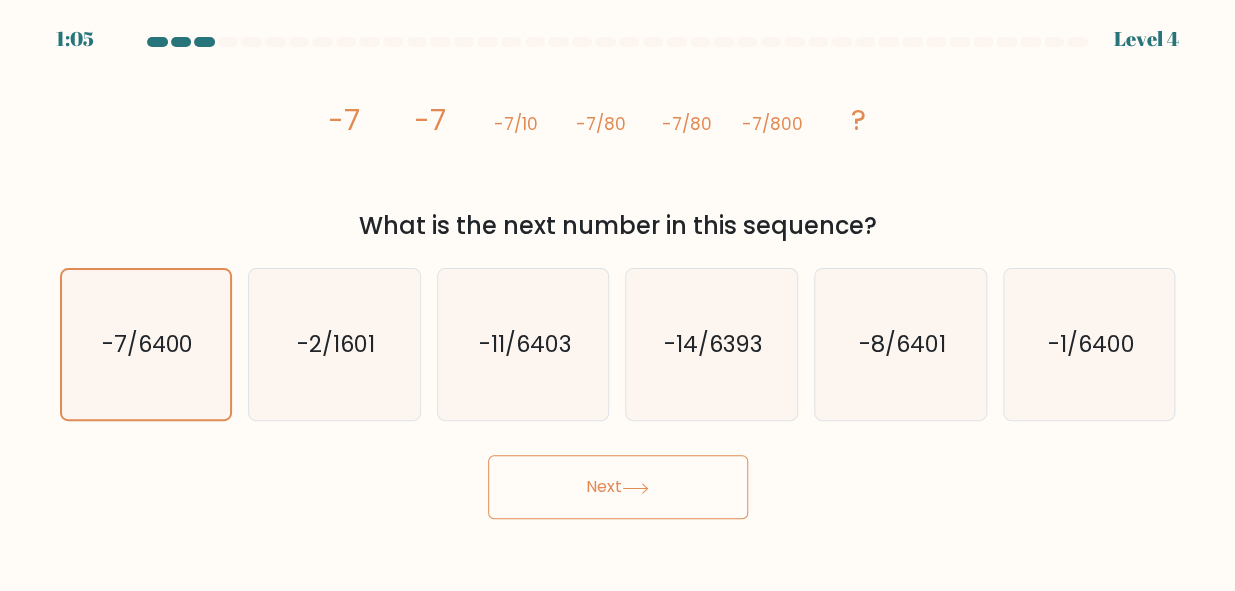 click on "Next" at bounding box center (618, 487) 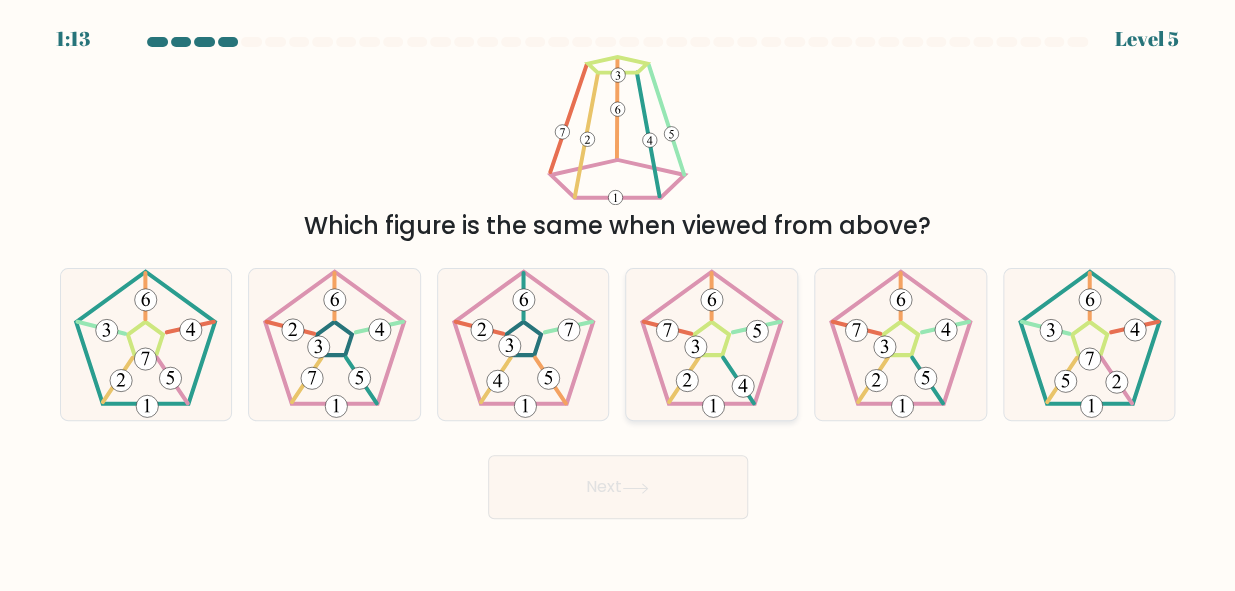 click at bounding box center [757, 331] 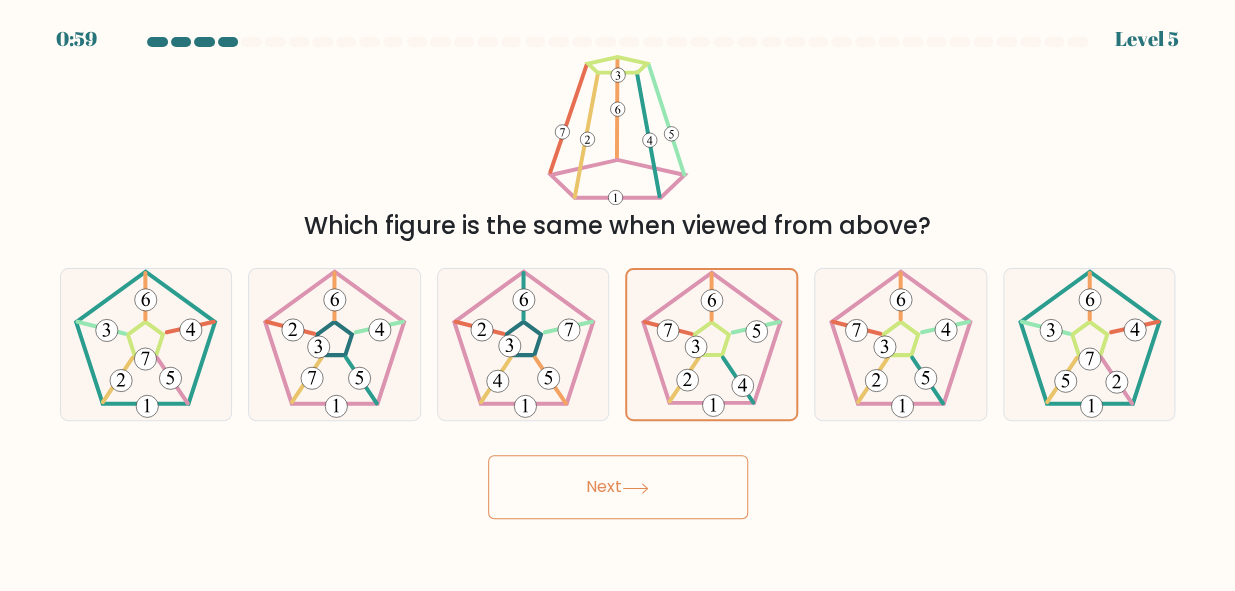 click on "Next" at bounding box center [618, 487] 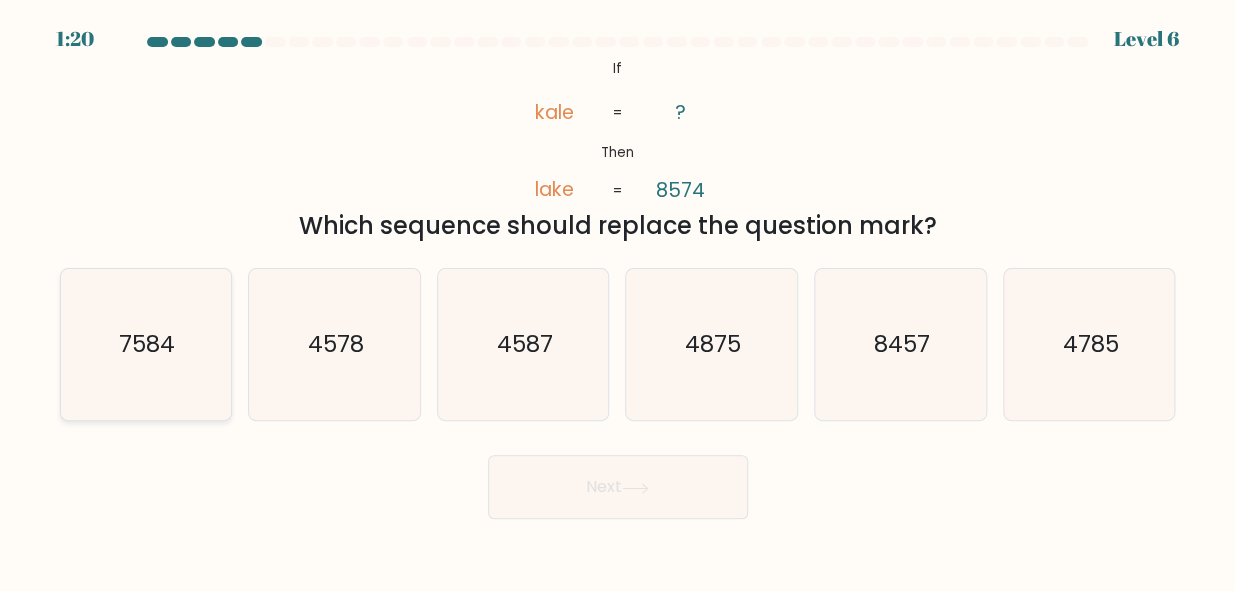click on "7584" at bounding box center (147, 345) 